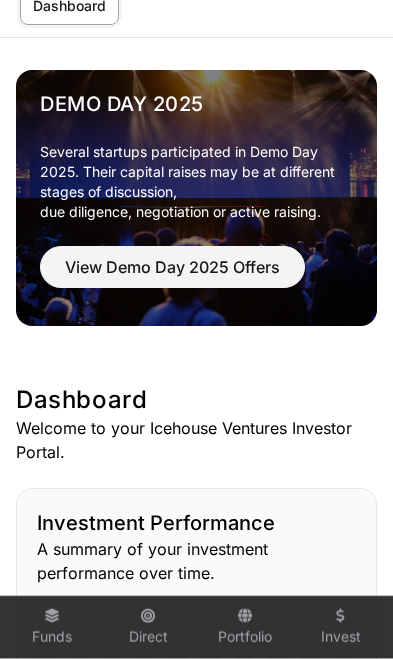 scroll, scrollTop: 0, scrollLeft: 0, axis: both 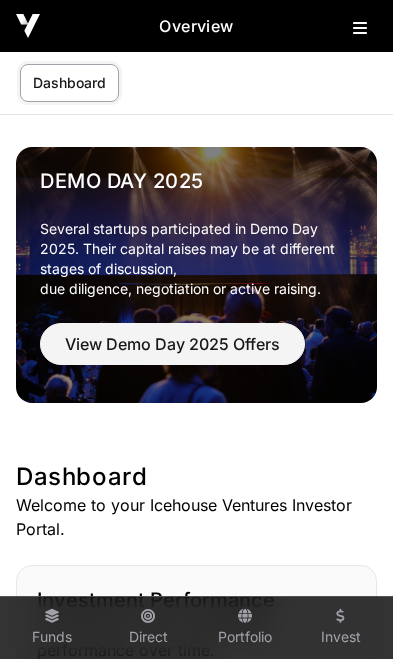 click 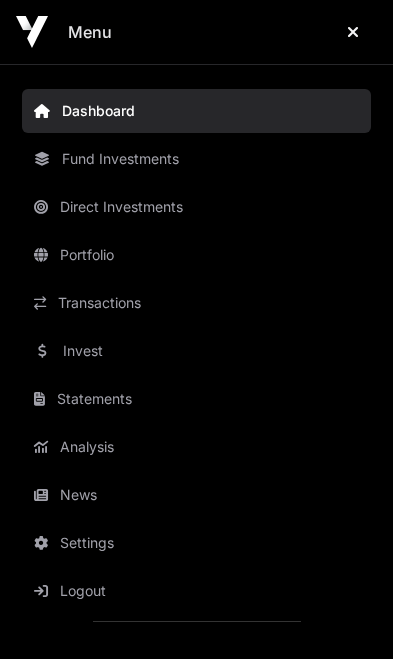 click on "News" 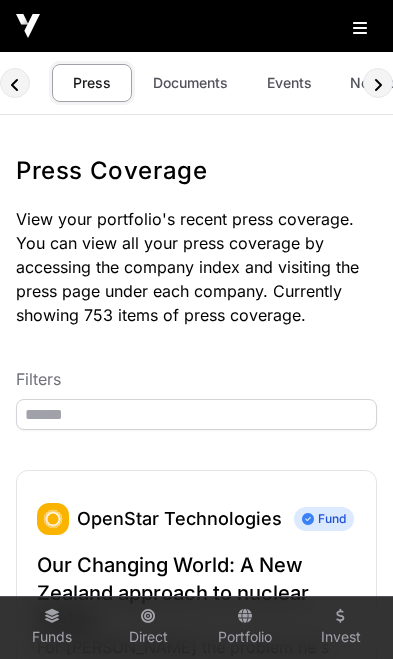 click on "Events" 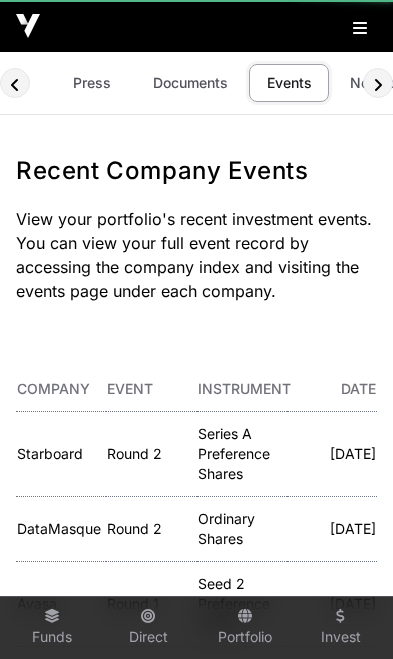 scroll, scrollTop: 0, scrollLeft: 118, axis: horizontal 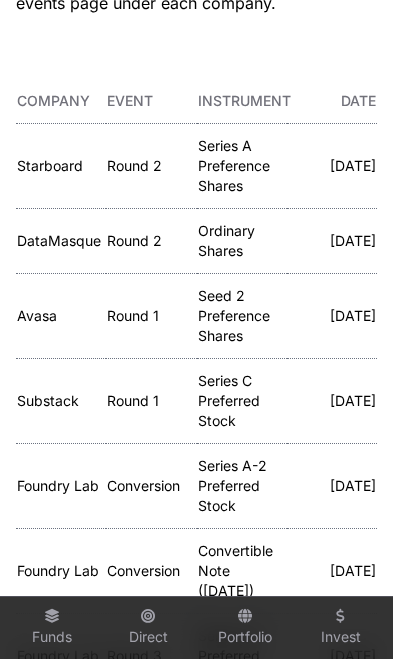 click on "Starboard" 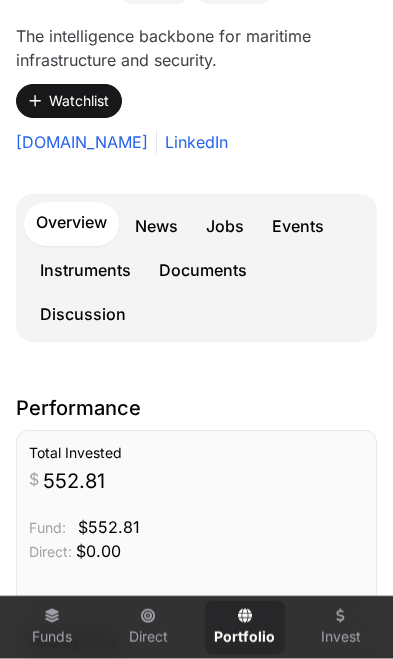scroll, scrollTop: 384, scrollLeft: 0, axis: vertical 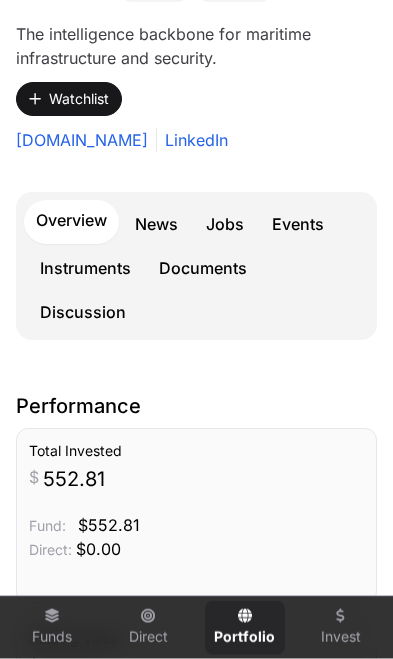 click on "Events" 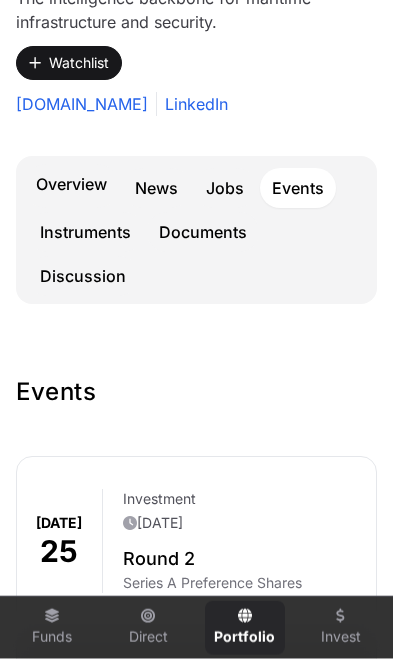 scroll, scrollTop: 421, scrollLeft: 0, axis: vertical 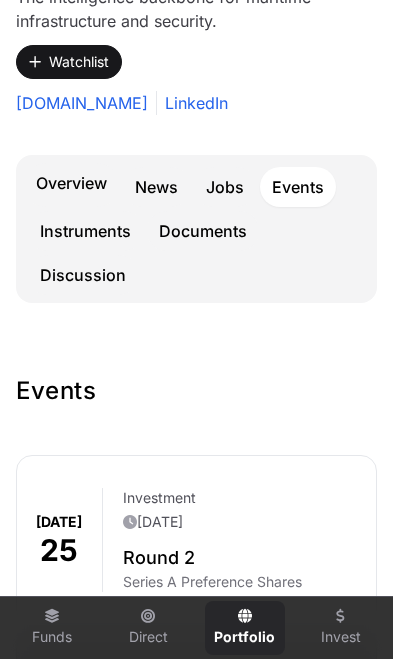 click on "Overview" 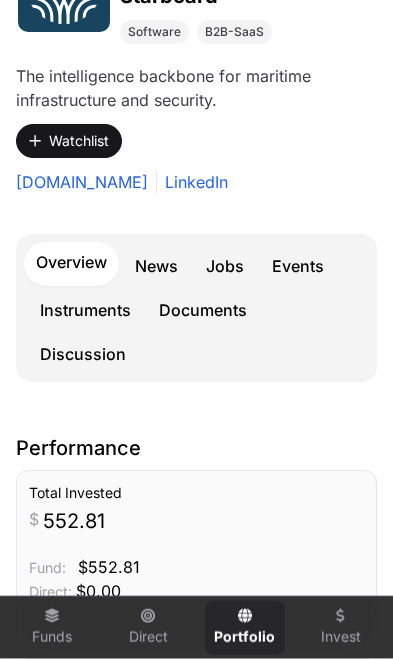 scroll, scrollTop: 343, scrollLeft: 0, axis: vertical 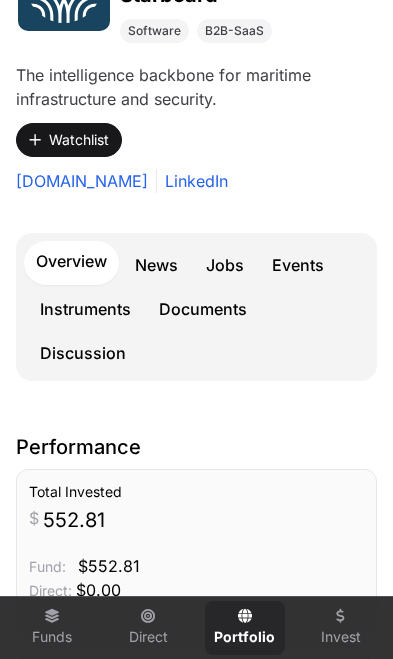 click on "Events" 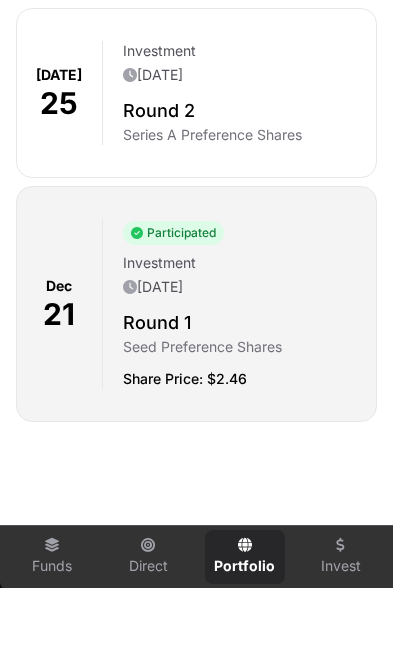 scroll, scrollTop: 833, scrollLeft: 0, axis: vertical 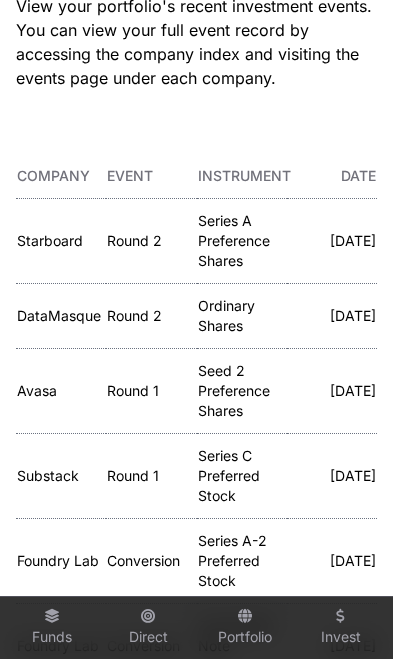 click on "Avasa" 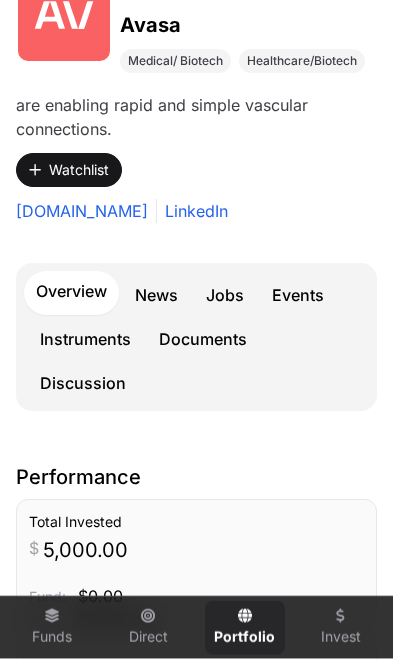 scroll, scrollTop: 315, scrollLeft: 0, axis: vertical 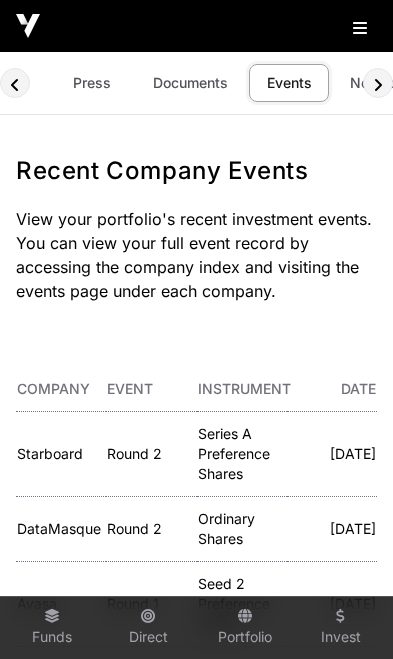 click on "Press" 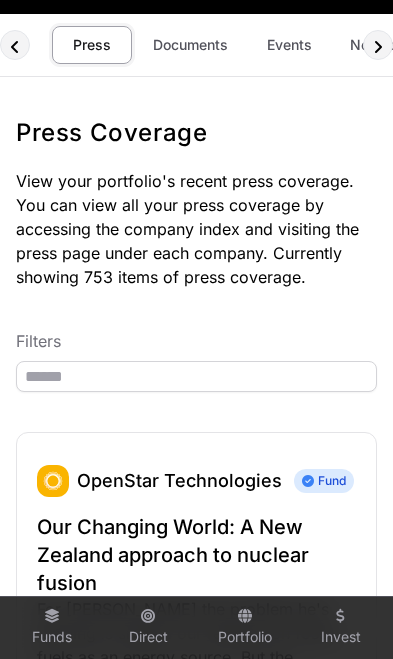 scroll, scrollTop: 0, scrollLeft: 0, axis: both 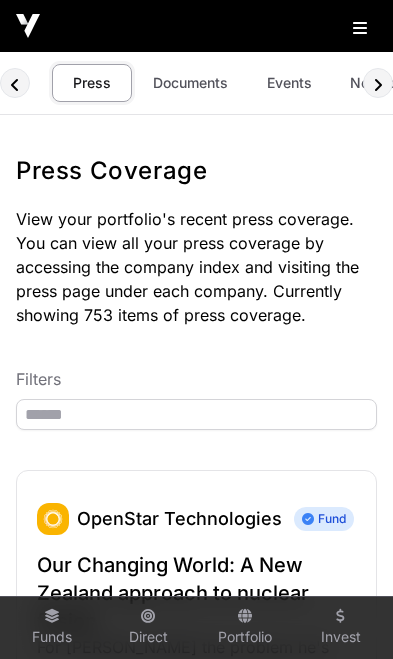 click on "Documents" 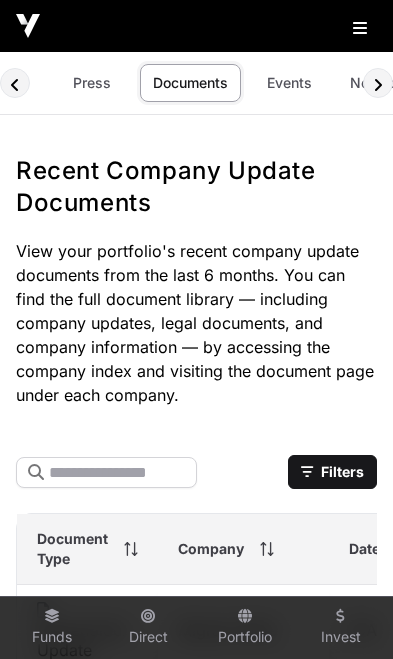scroll, scrollTop: 0, scrollLeft: 8, axis: horizontal 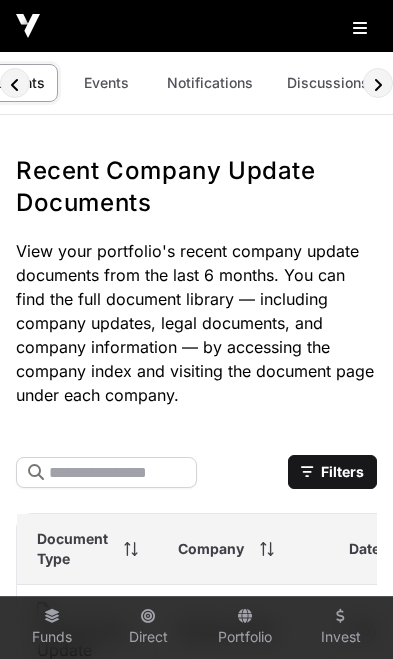 click on "Discussions" 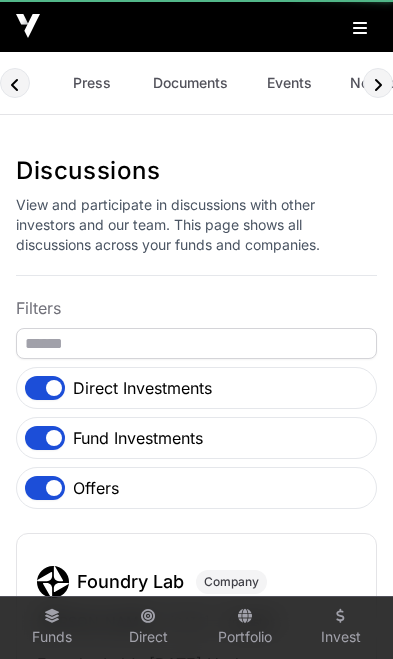 scroll, scrollTop: 0, scrollLeft: 151, axis: horizontal 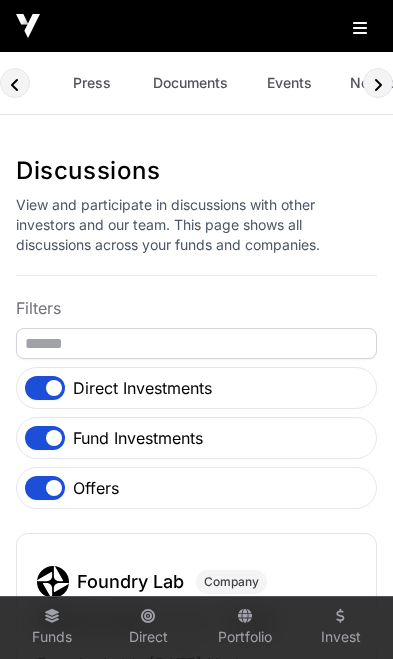 click 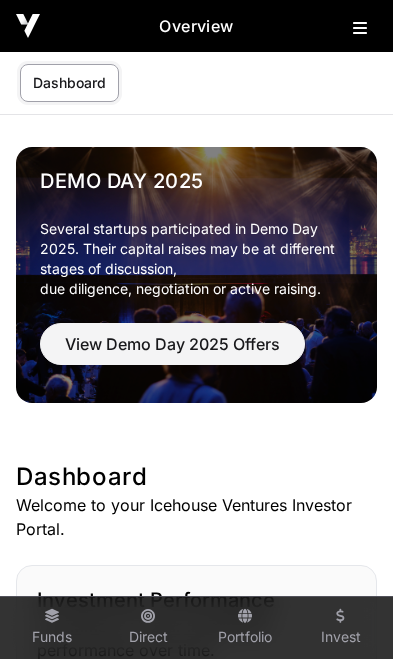 click 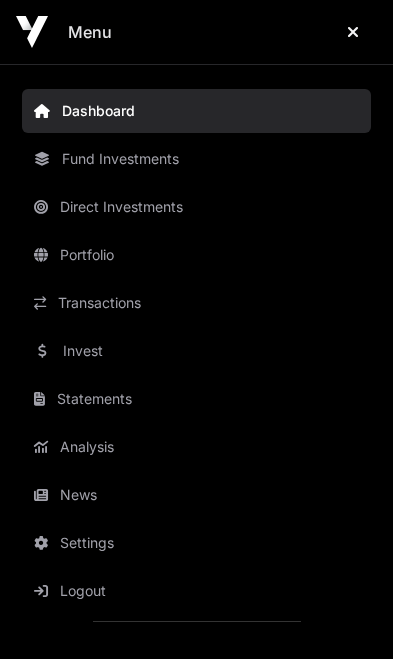 click on "Transactions" 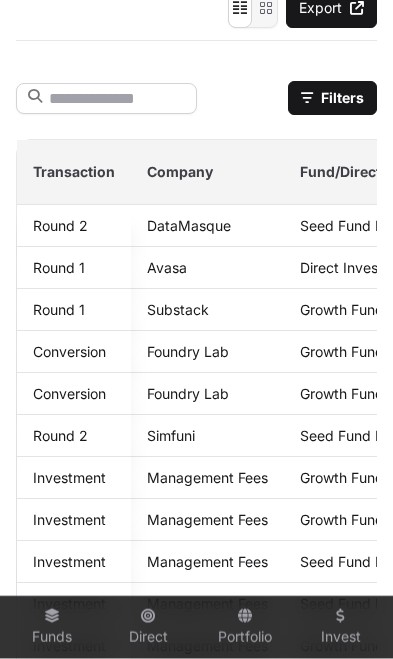 scroll, scrollTop: 248, scrollLeft: 0, axis: vertical 